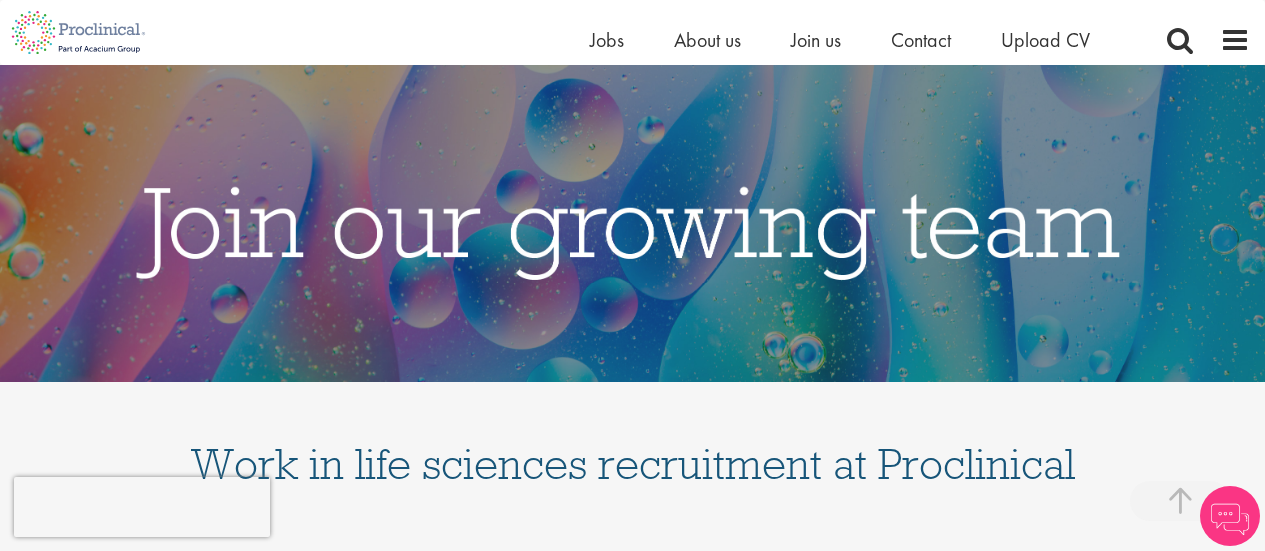 scroll, scrollTop: 366, scrollLeft: 0, axis: vertical 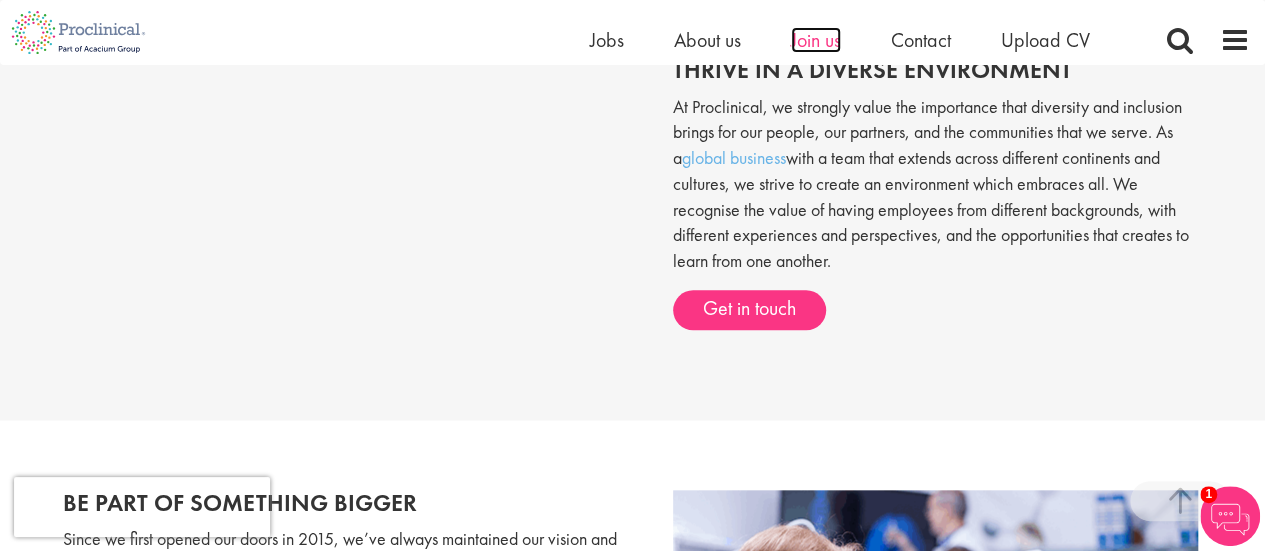 click on "Join us" at bounding box center (816, 40) 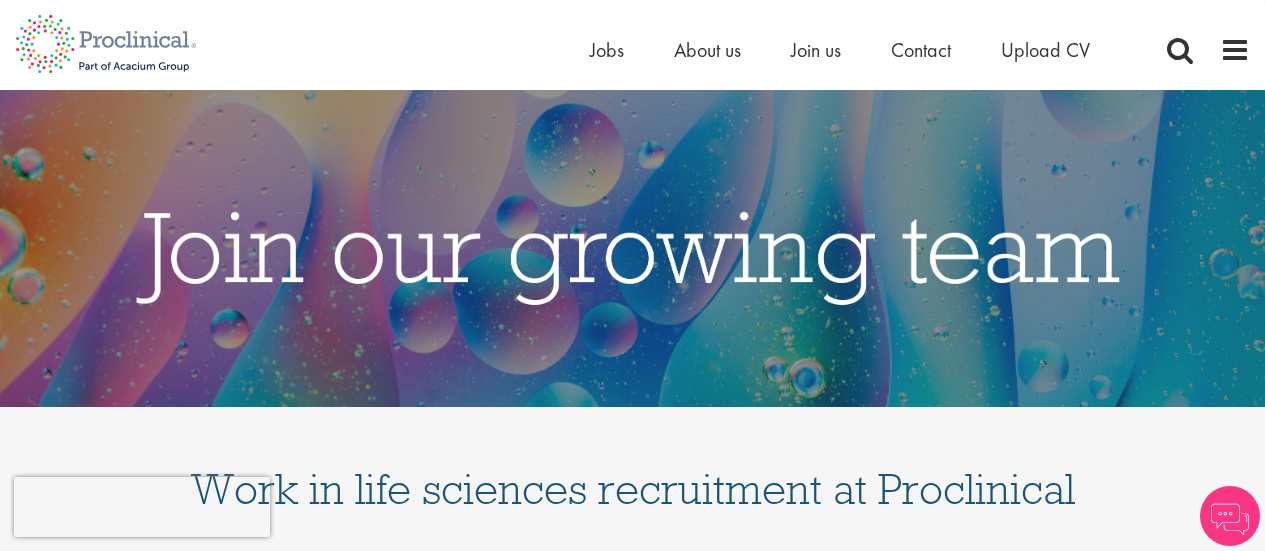 scroll, scrollTop: 174, scrollLeft: 0, axis: vertical 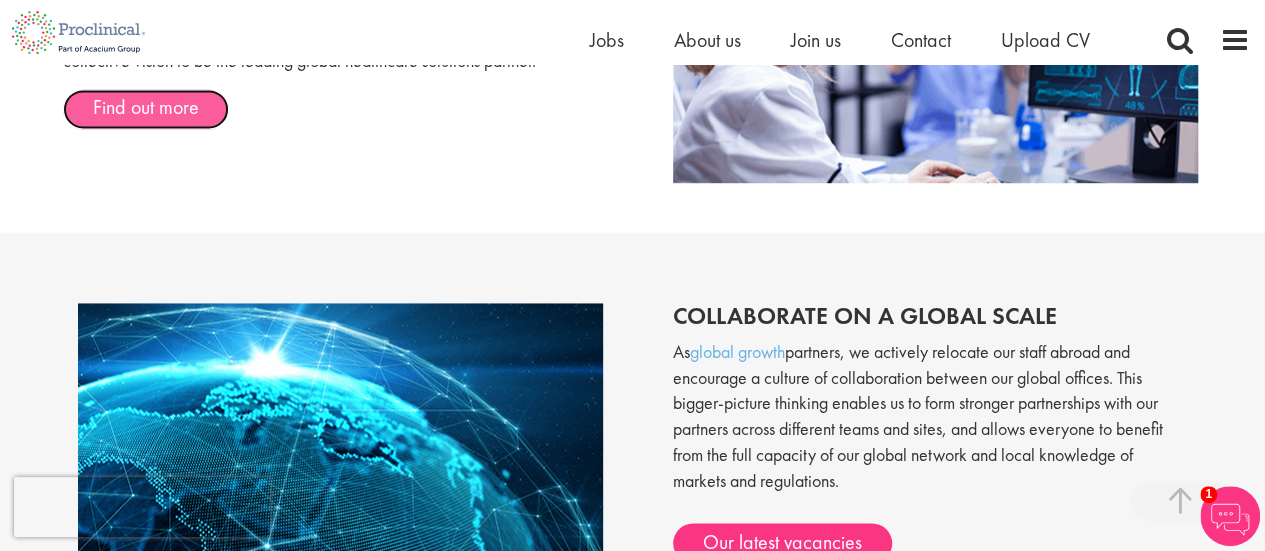 click on "Find out more" at bounding box center [146, 109] 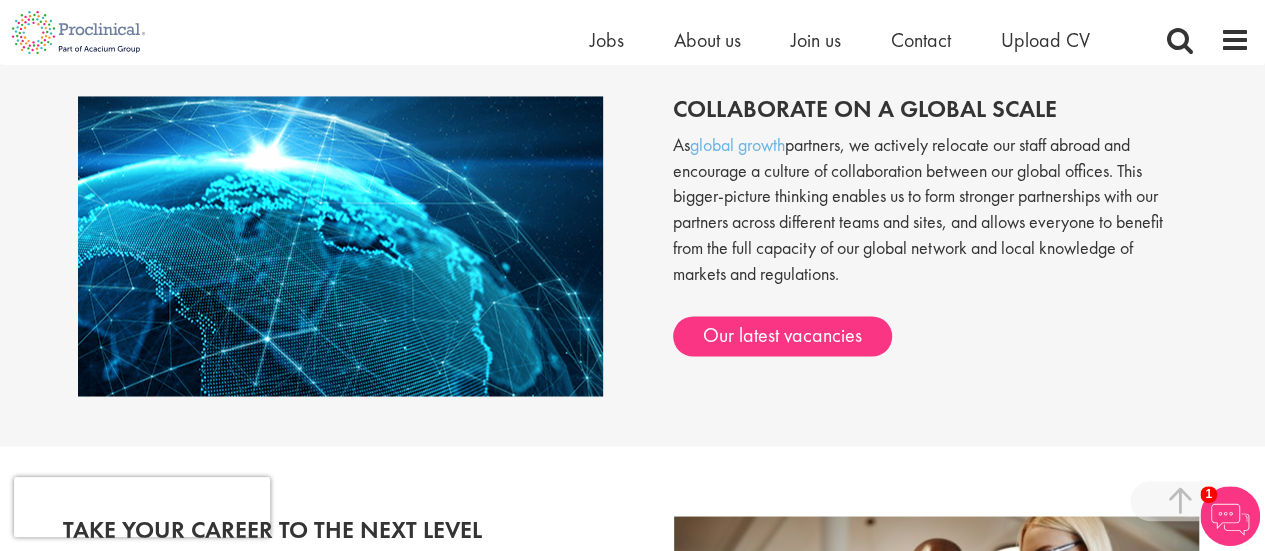 scroll, scrollTop: 1592, scrollLeft: 0, axis: vertical 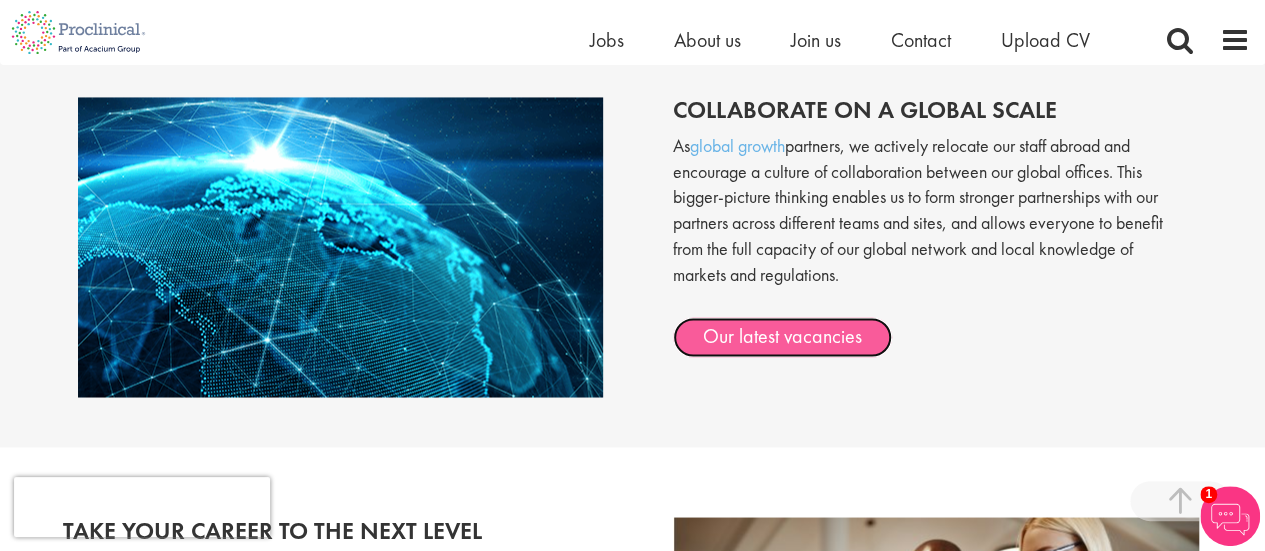 click on "Our latest vacancies" at bounding box center (782, 337) 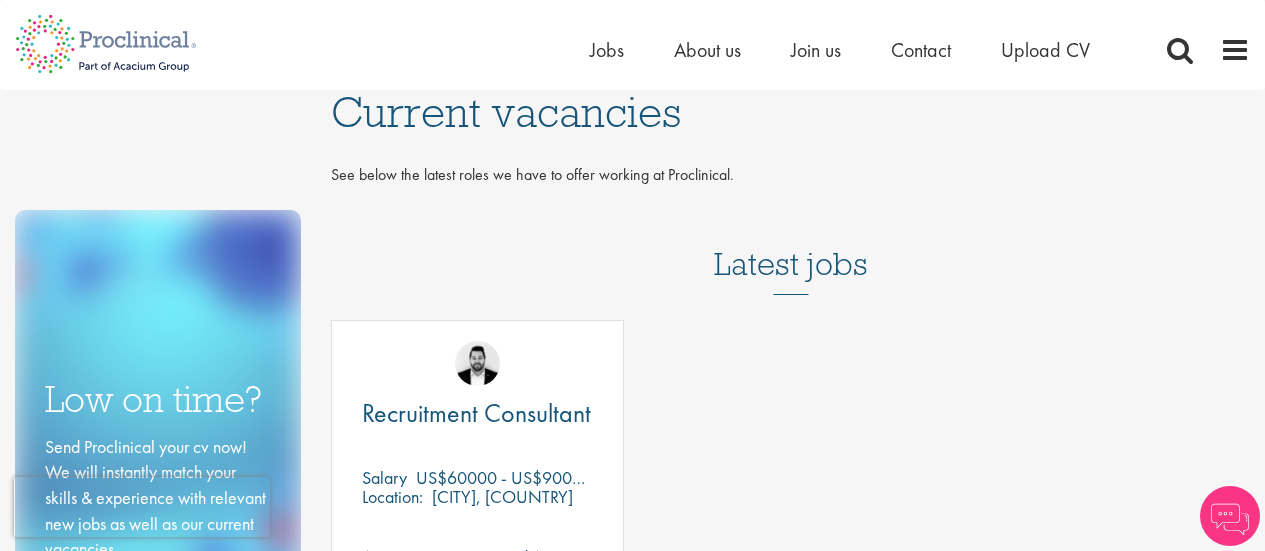 scroll, scrollTop: 0, scrollLeft: 0, axis: both 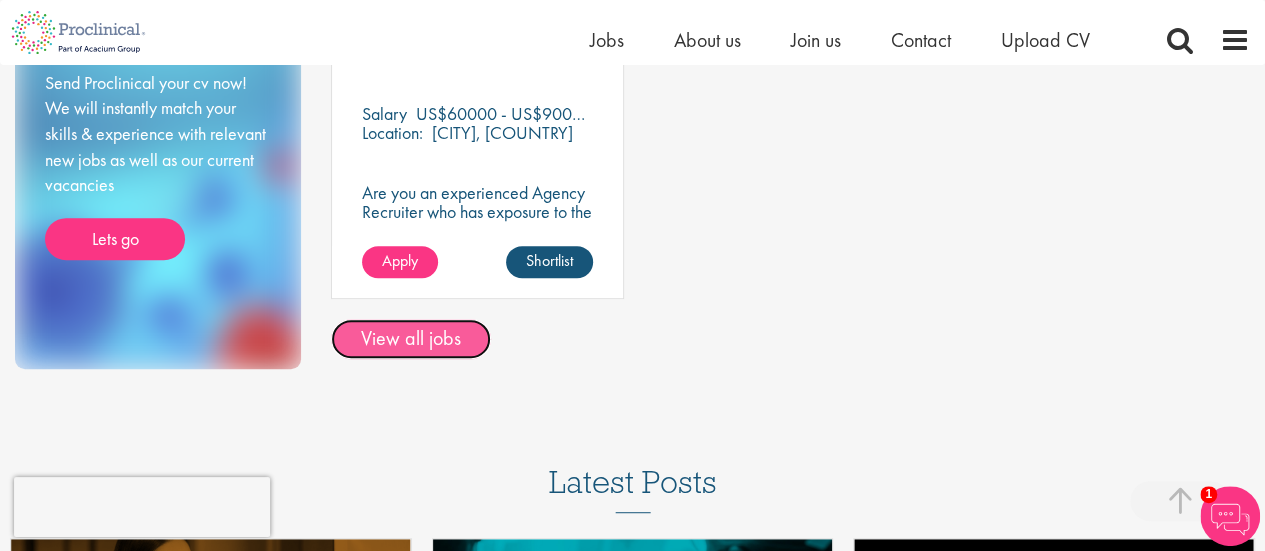 click on "View all jobs" at bounding box center (411, 339) 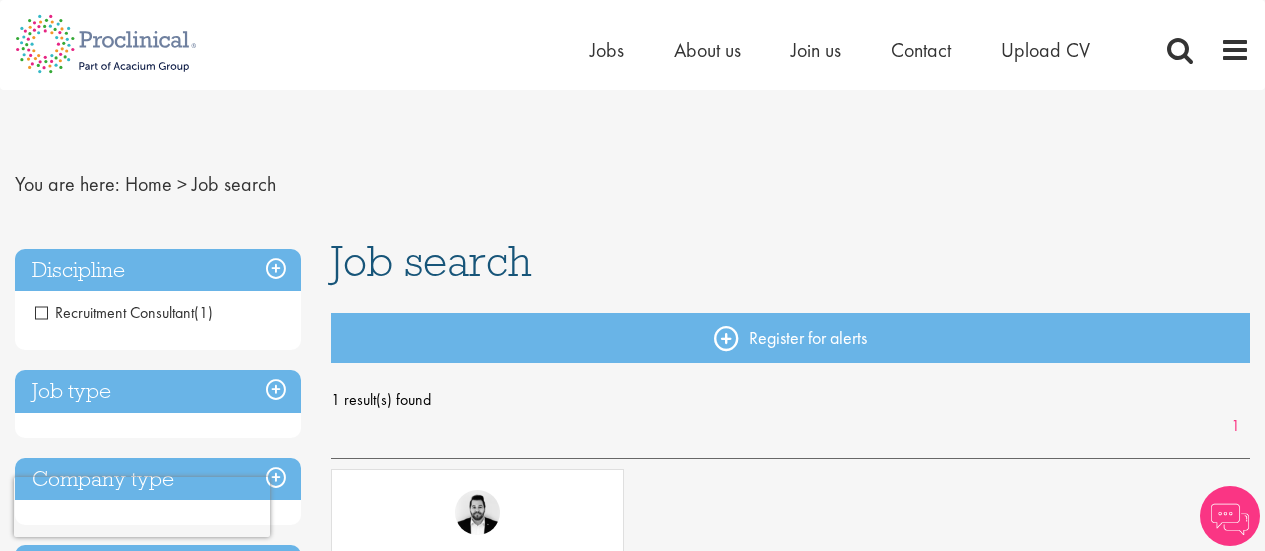 scroll, scrollTop: 0, scrollLeft: 0, axis: both 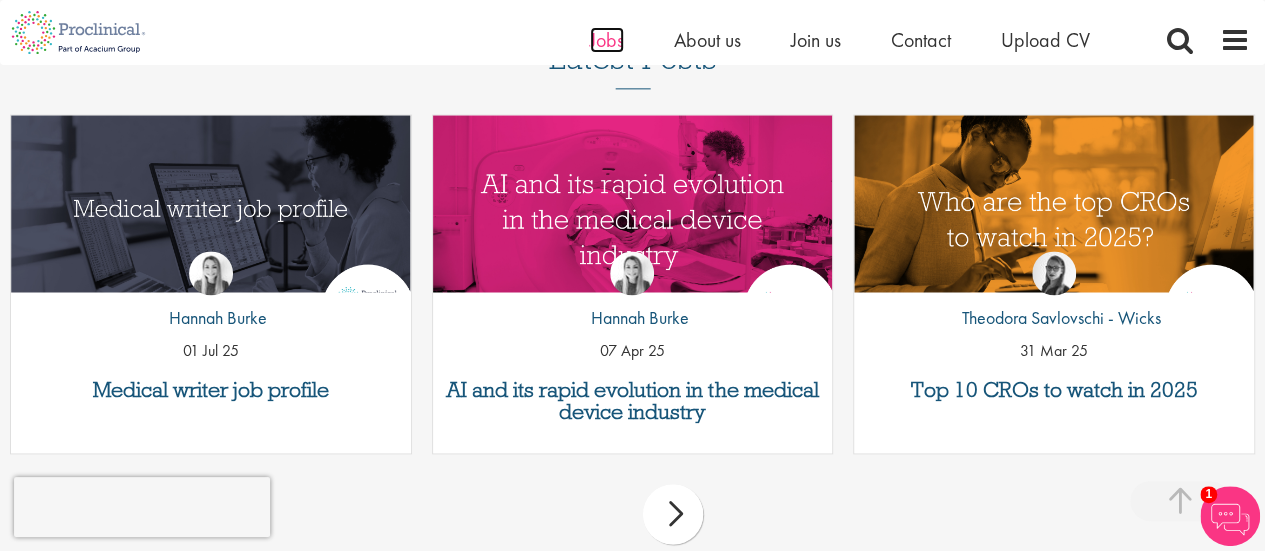 click on "Jobs" at bounding box center (607, 40) 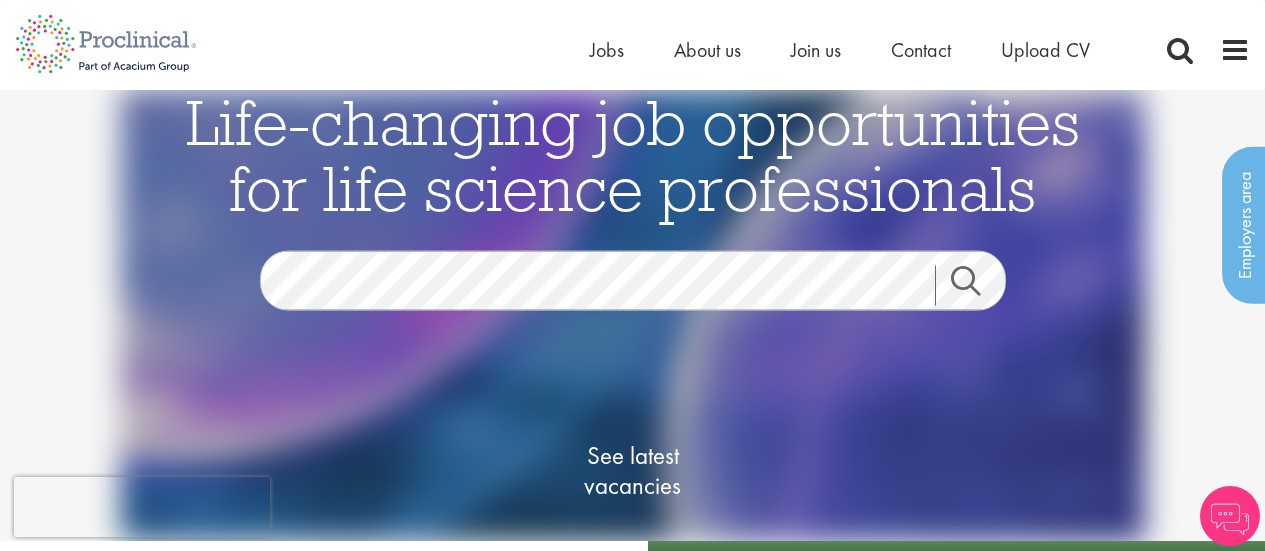 scroll, scrollTop: 0, scrollLeft: 0, axis: both 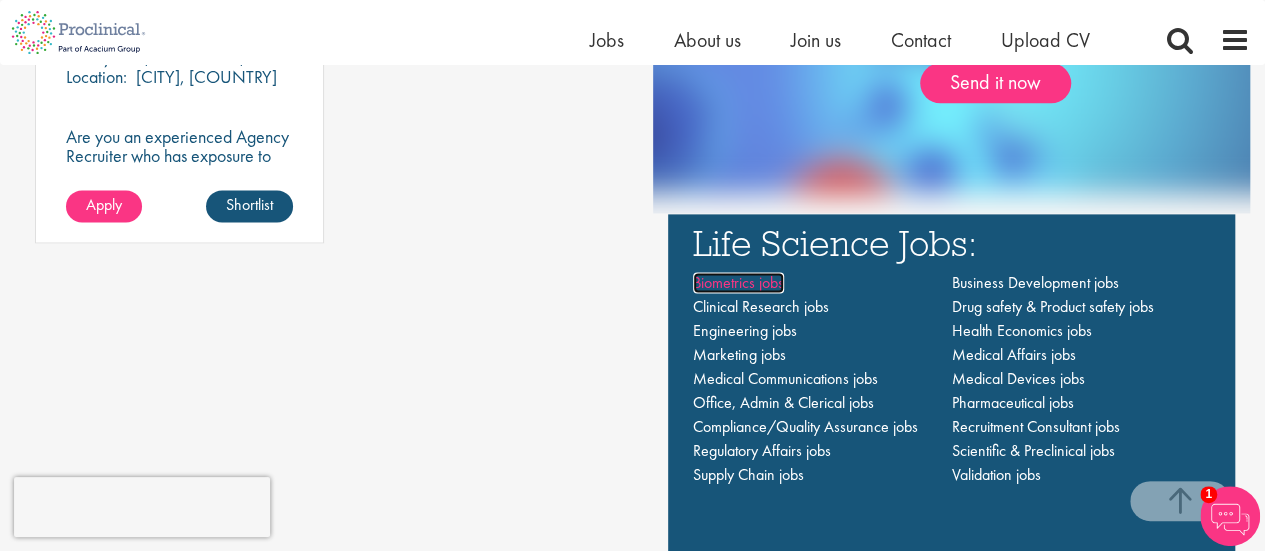 click on "Biometrics jobs" at bounding box center [738, 282] 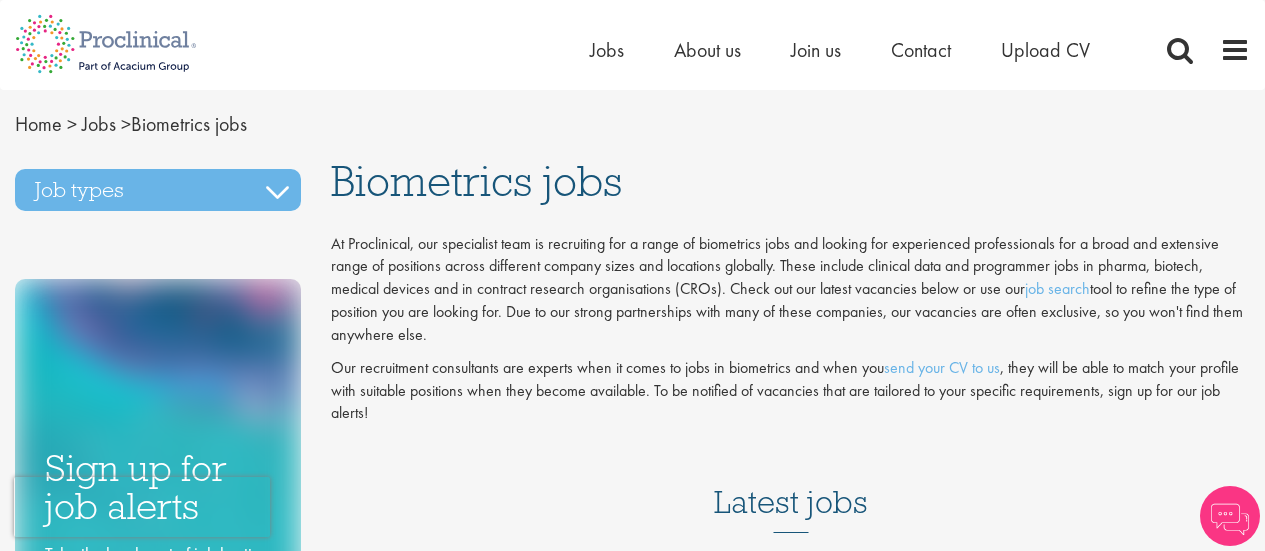 scroll, scrollTop: 0, scrollLeft: 0, axis: both 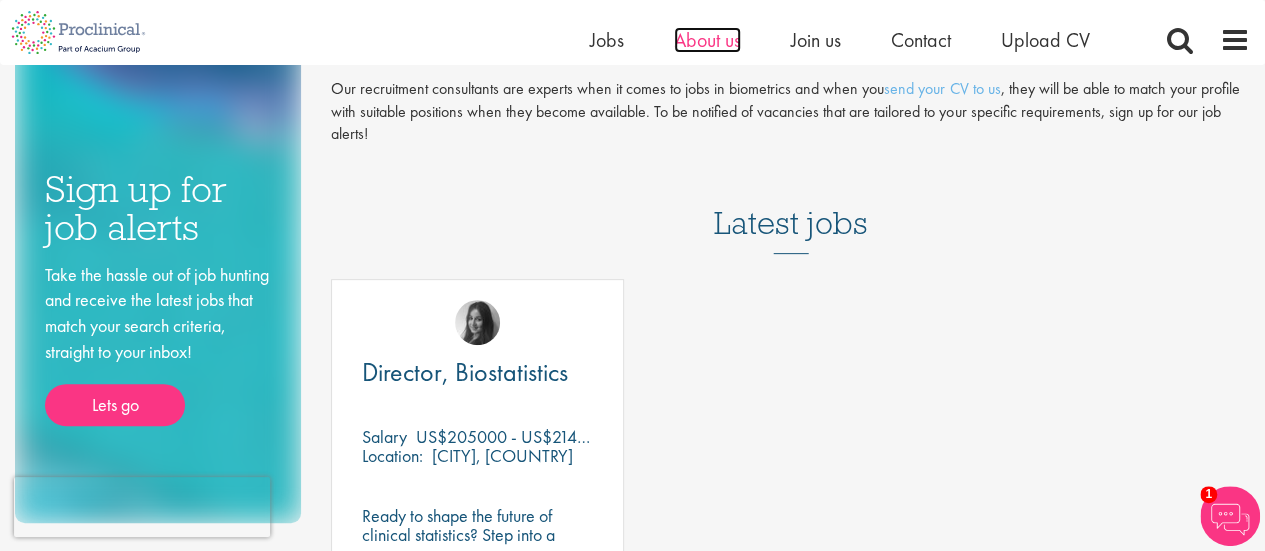 click on "About us" at bounding box center [707, 40] 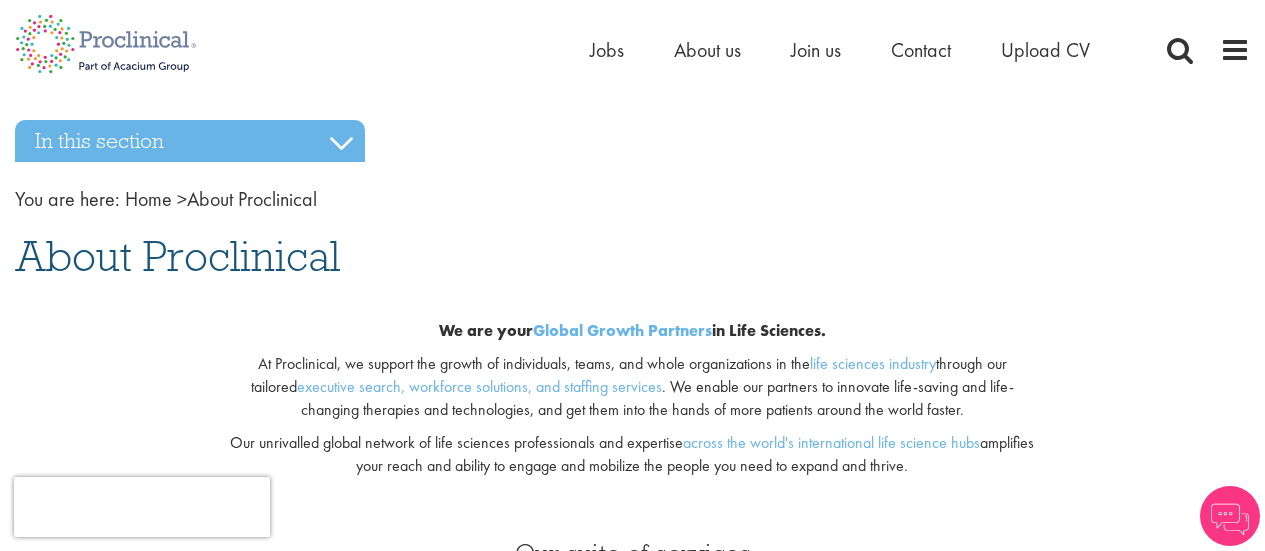 scroll, scrollTop: 0, scrollLeft: 0, axis: both 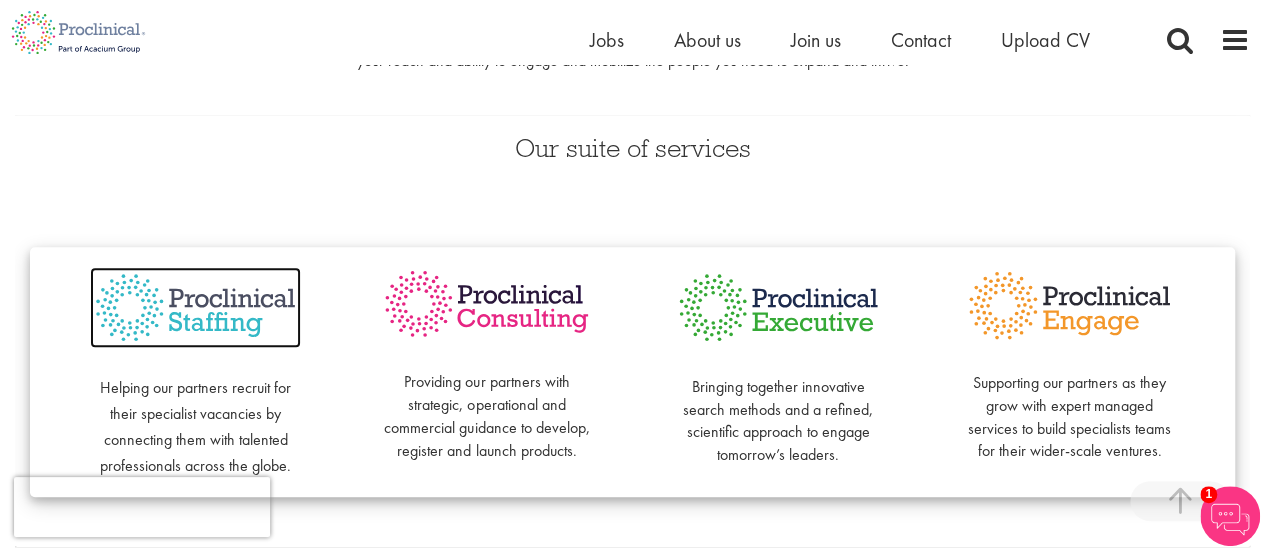 click at bounding box center (195, 308) 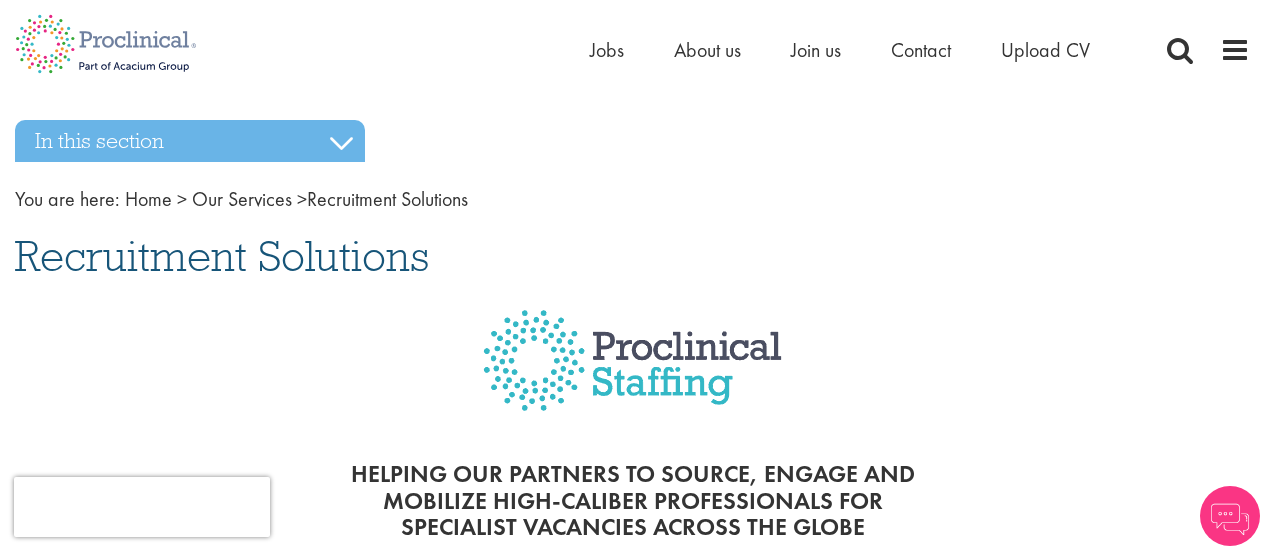 scroll, scrollTop: 0, scrollLeft: 0, axis: both 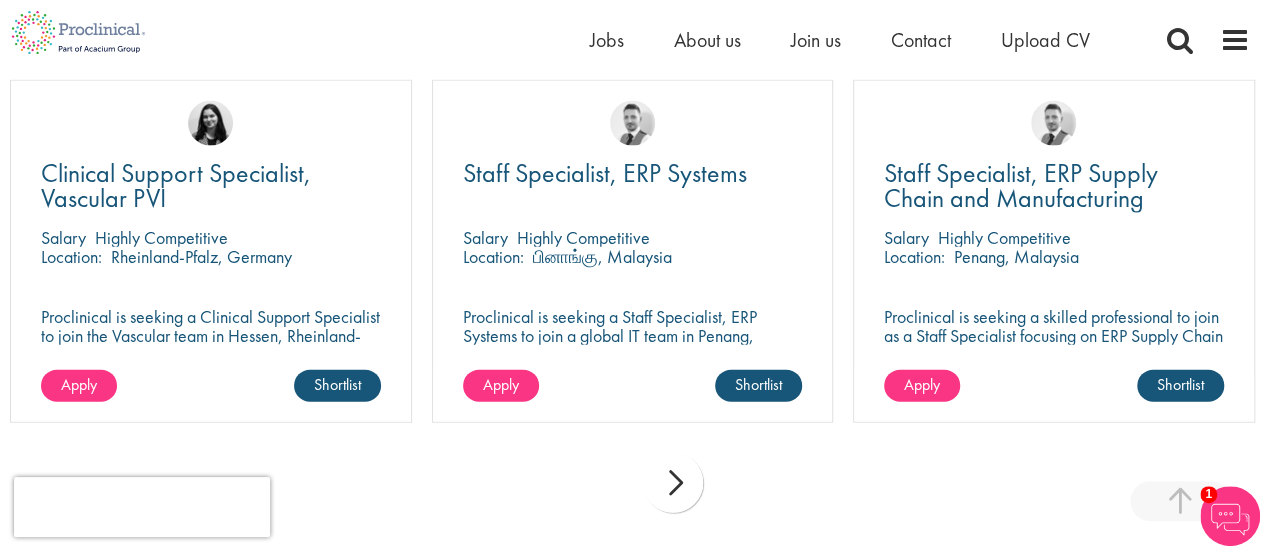 click on "next" at bounding box center [673, 483] 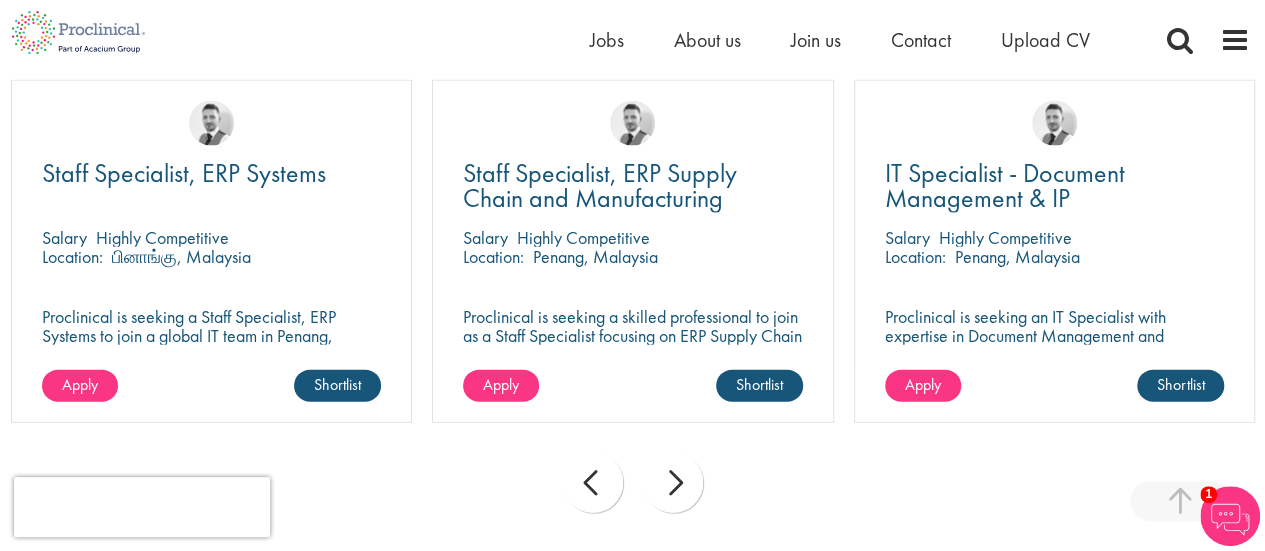 click on "next" at bounding box center [673, 483] 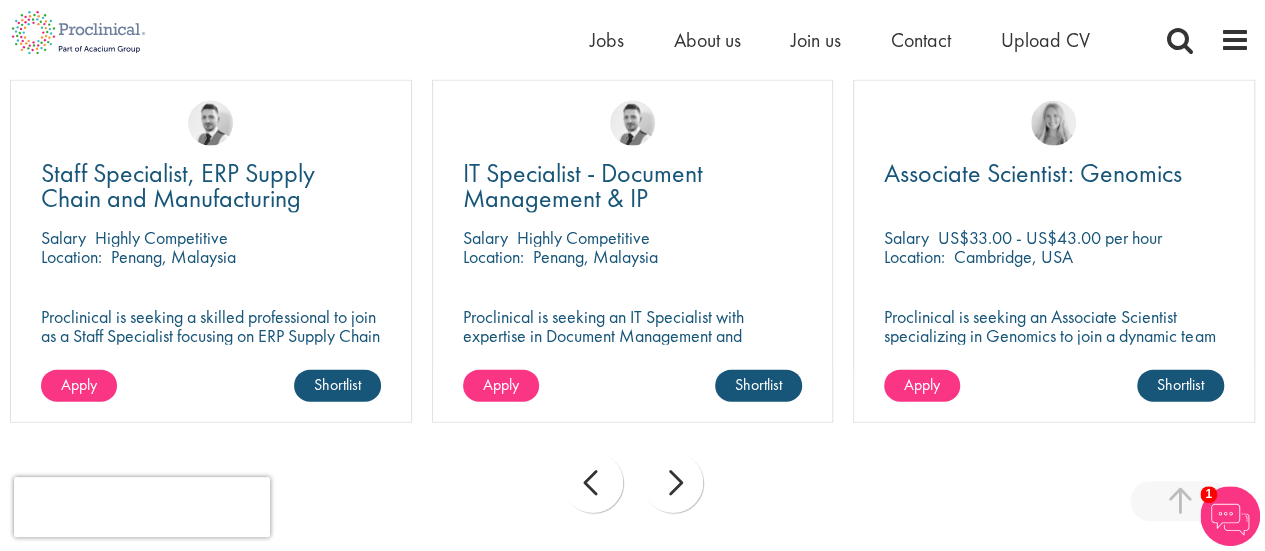 click on "next" at bounding box center [673, 483] 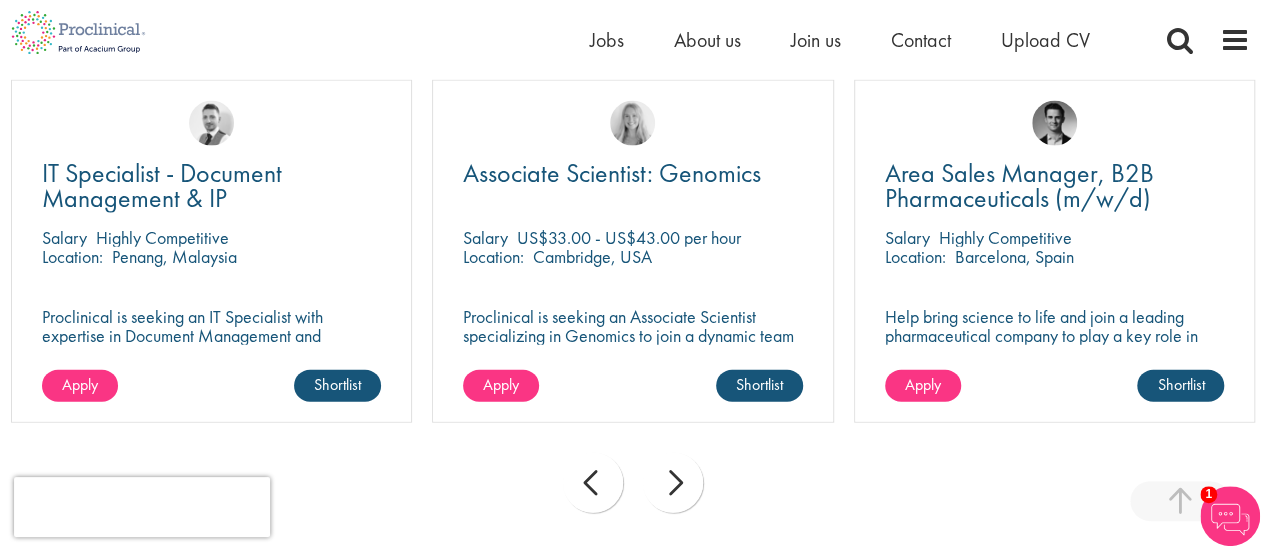 click on "next" at bounding box center (673, 483) 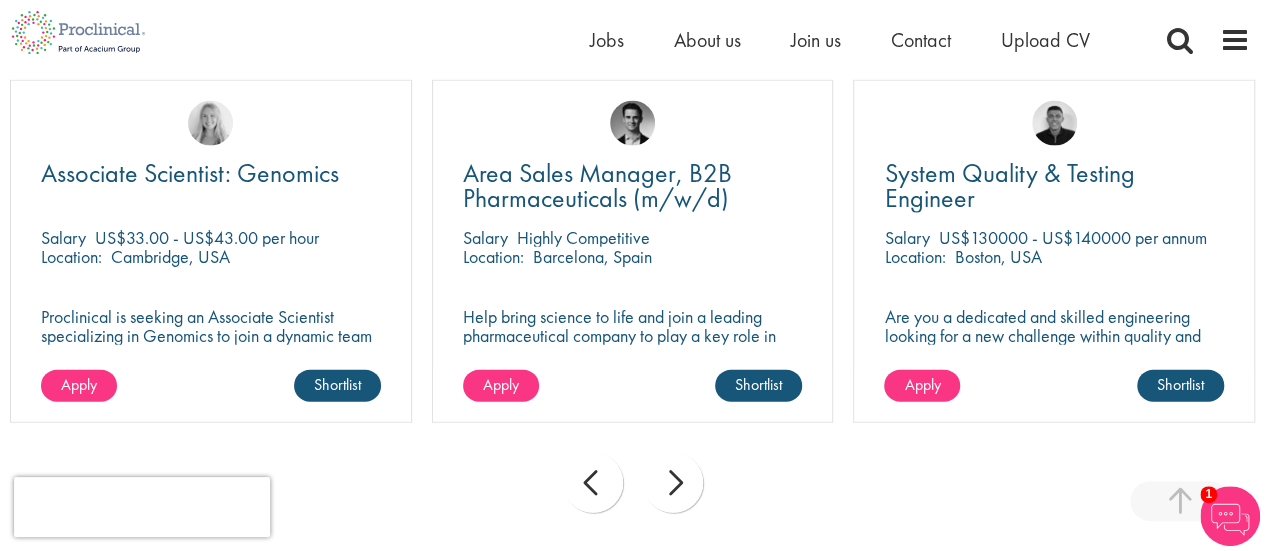 click on "next" at bounding box center (673, 483) 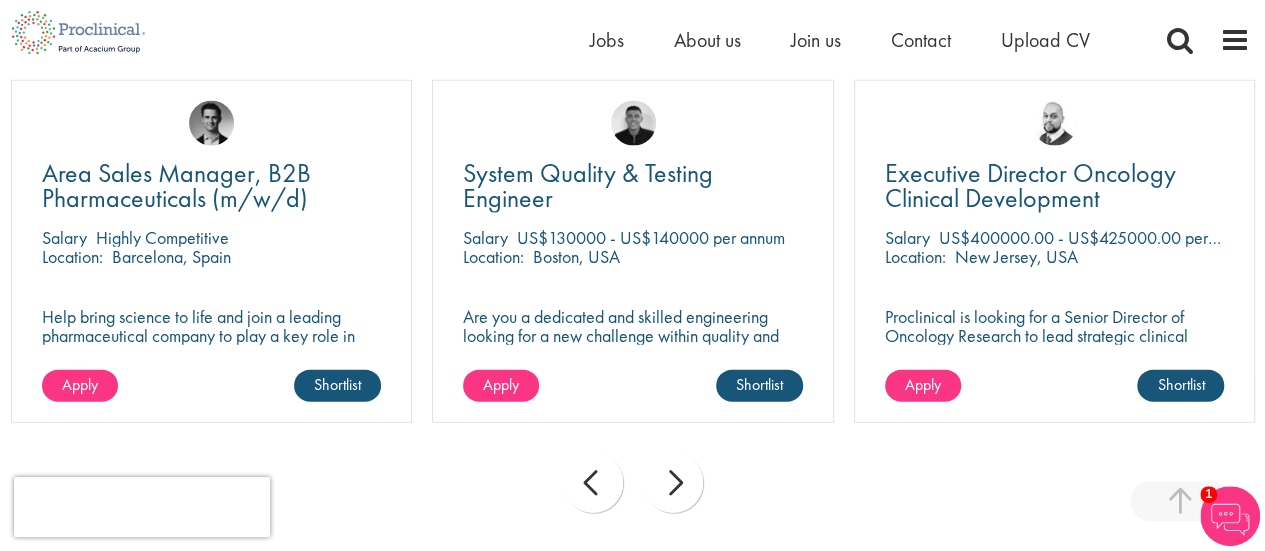 click on "next" at bounding box center (673, 483) 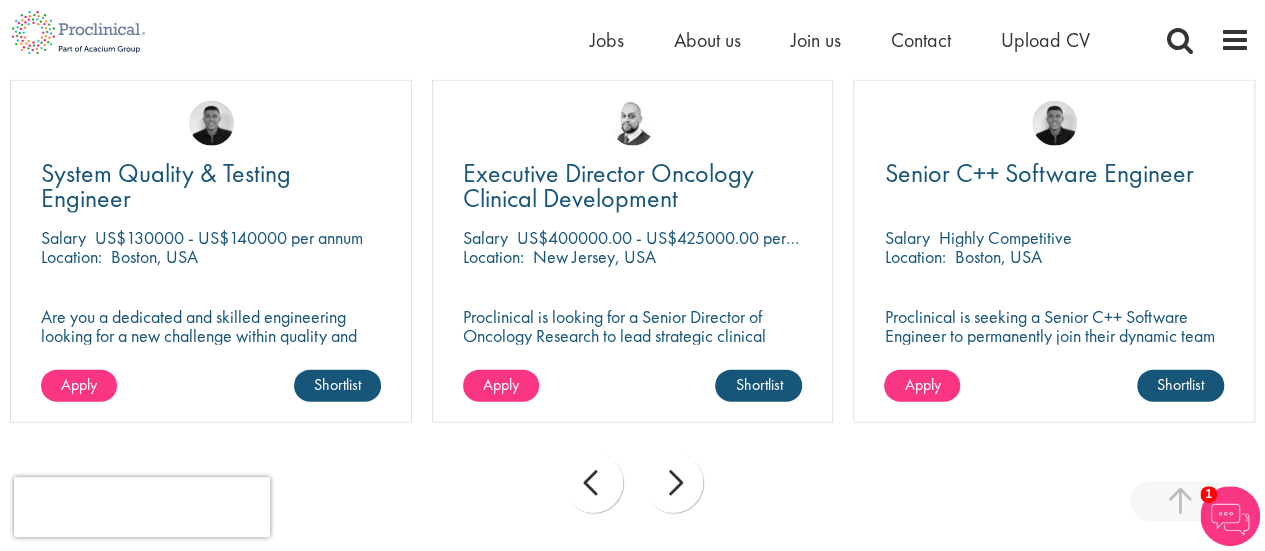 click on "next" at bounding box center (673, 483) 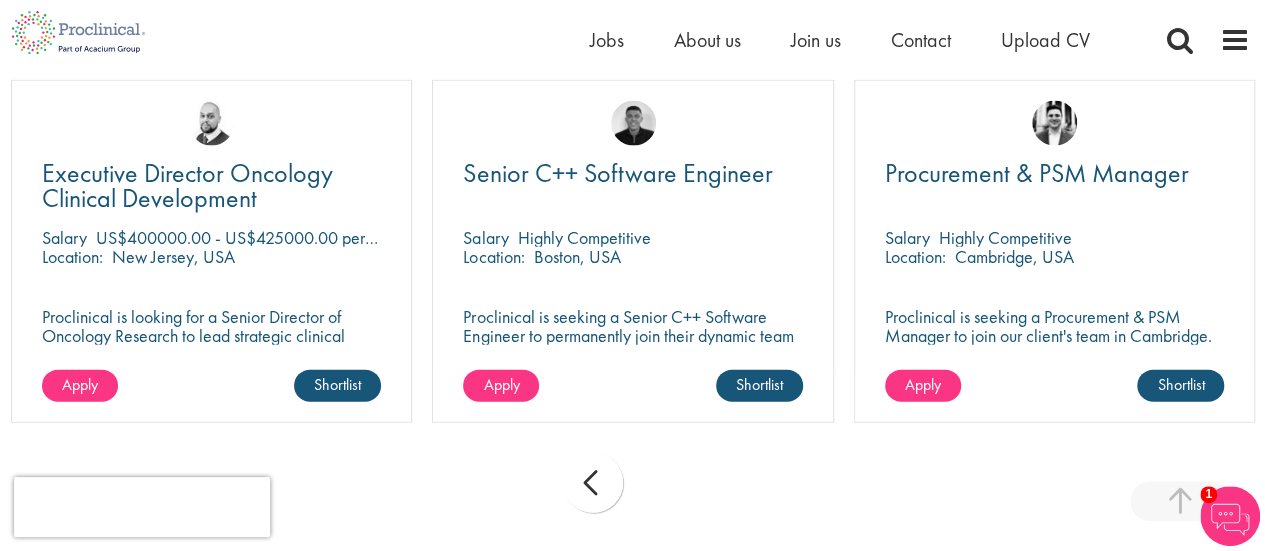 click on "prev next" at bounding box center (632, 486) 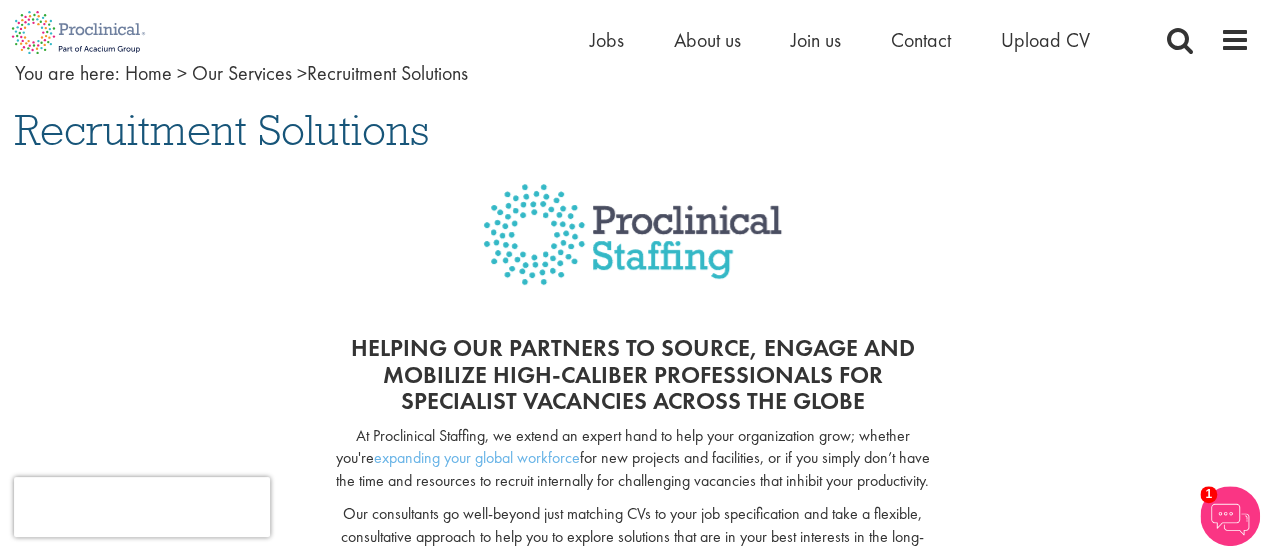 scroll, scrollTop: 0, scrollLeft: 0, axis: both 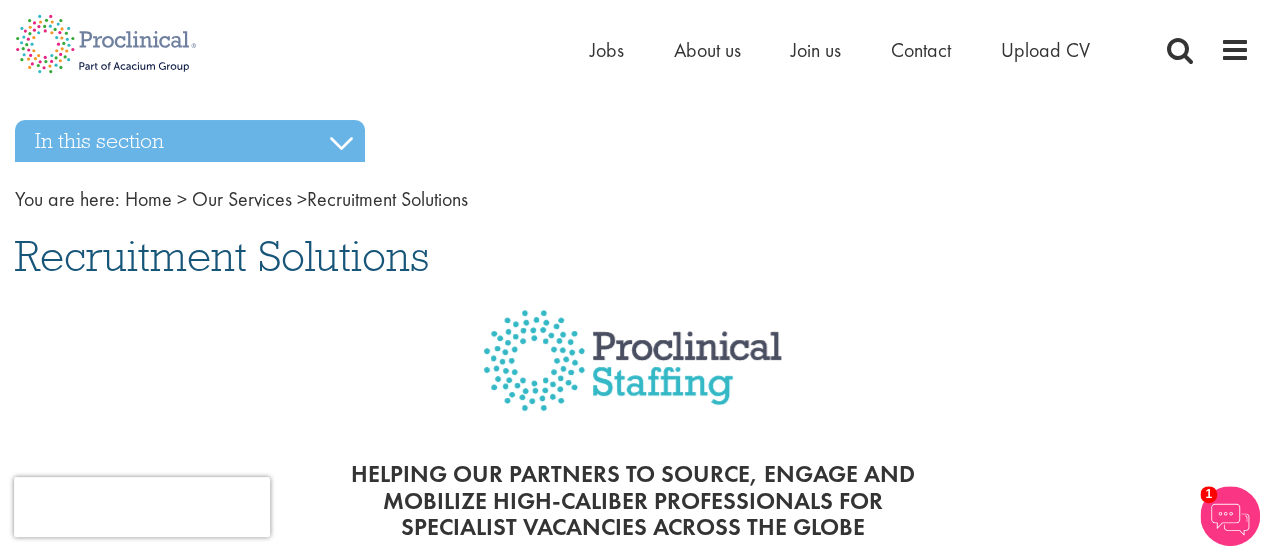 drag, startPoint x: 609, startPoint y: 239, endPoint x: 268, endPoint y: 323, distance: 351.19366 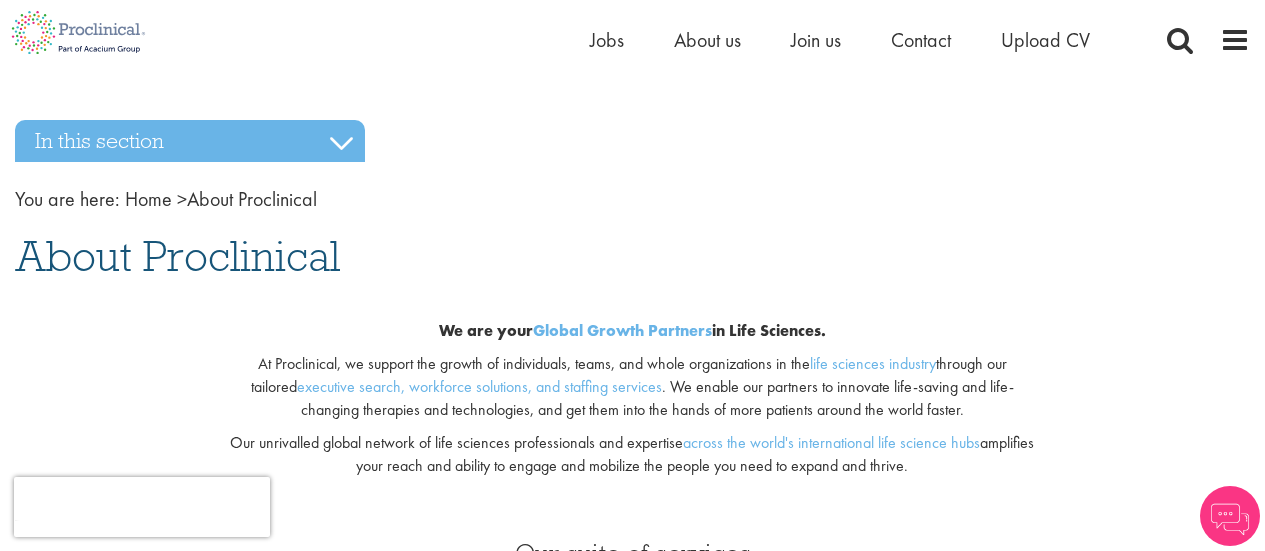 scroll, scrollTop: 382, scrollLeft: 0, axis: vertical 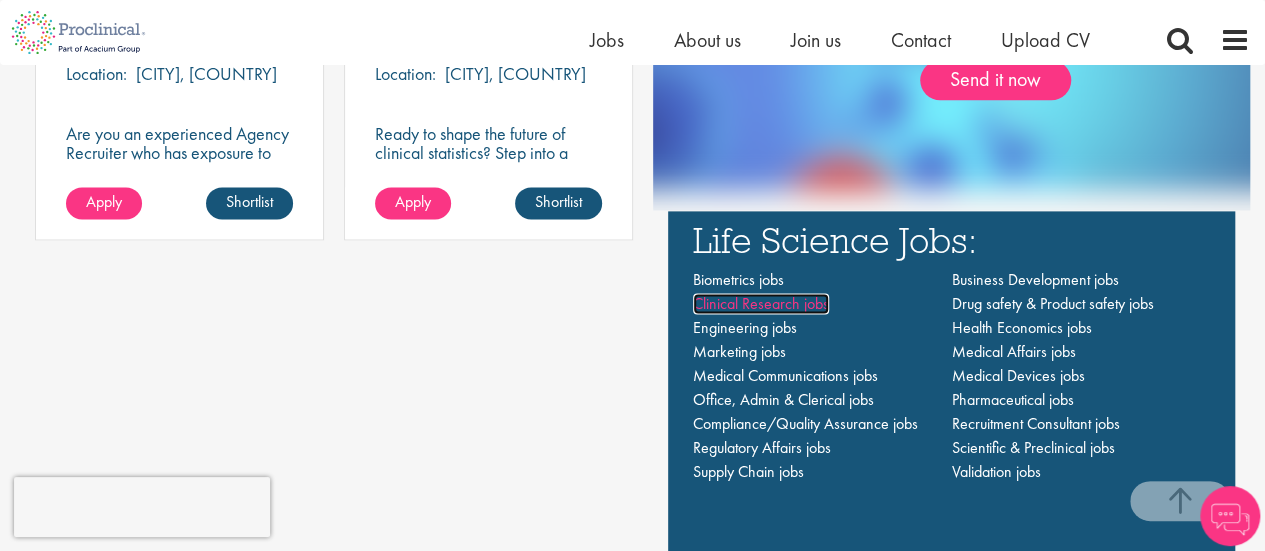 click on "Clinical Research jobs" at bounding box center [761, 303] 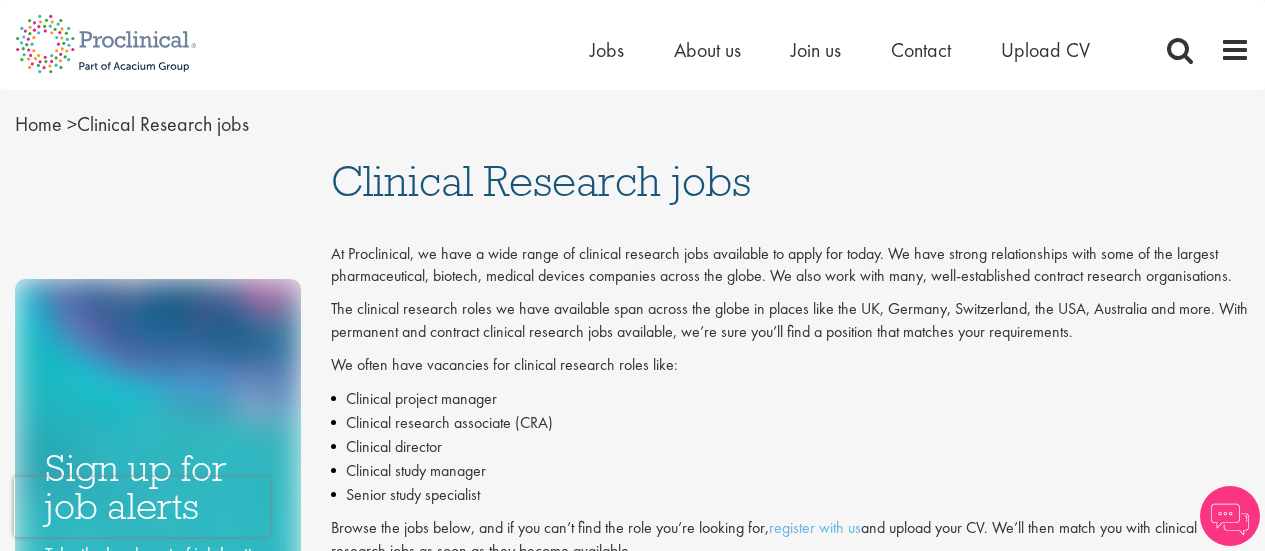 scroll, scrollTop: 0, scrollLeft: 0, axis: both 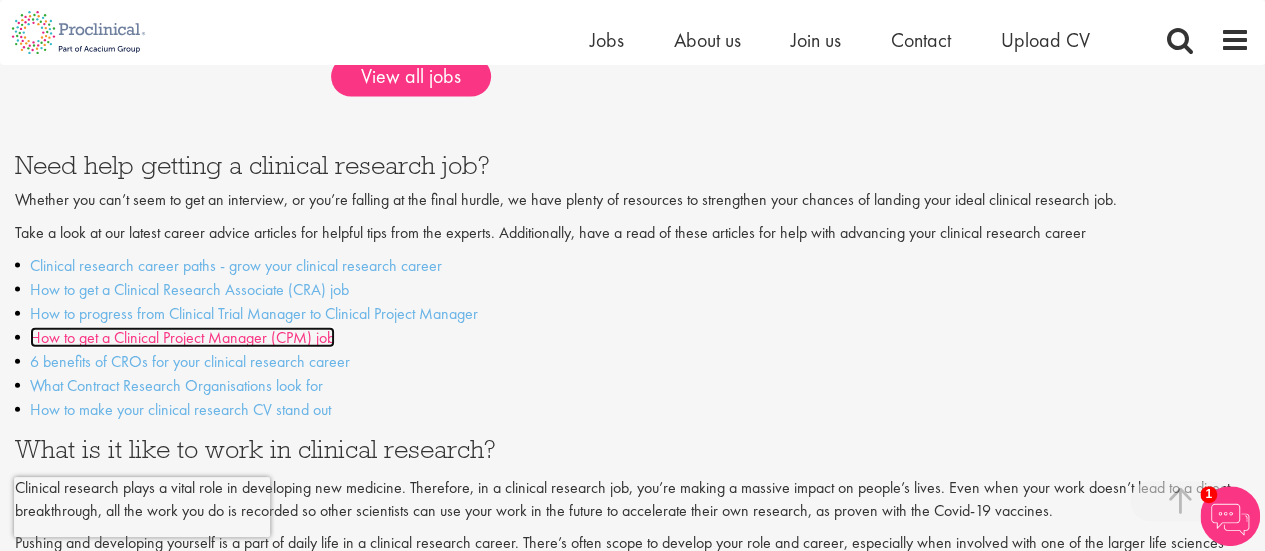 click on "How to get a Clinical Project Manager (CPM) job" at bounding box center [182, 337] 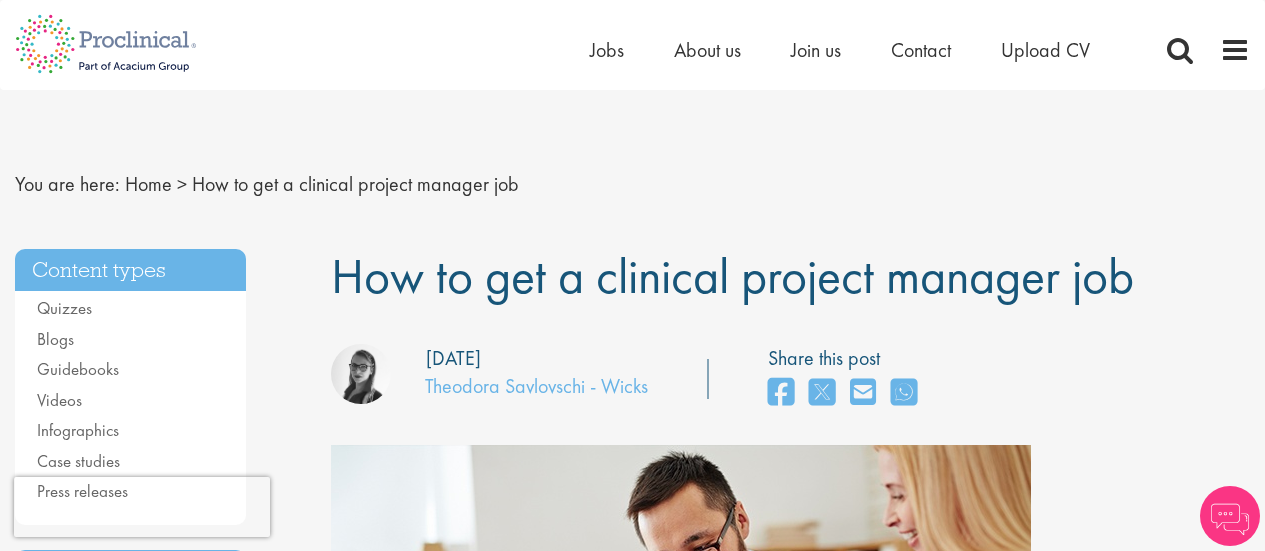 scroll, scrollTop: 0, scrollLeft: 0, axis: both 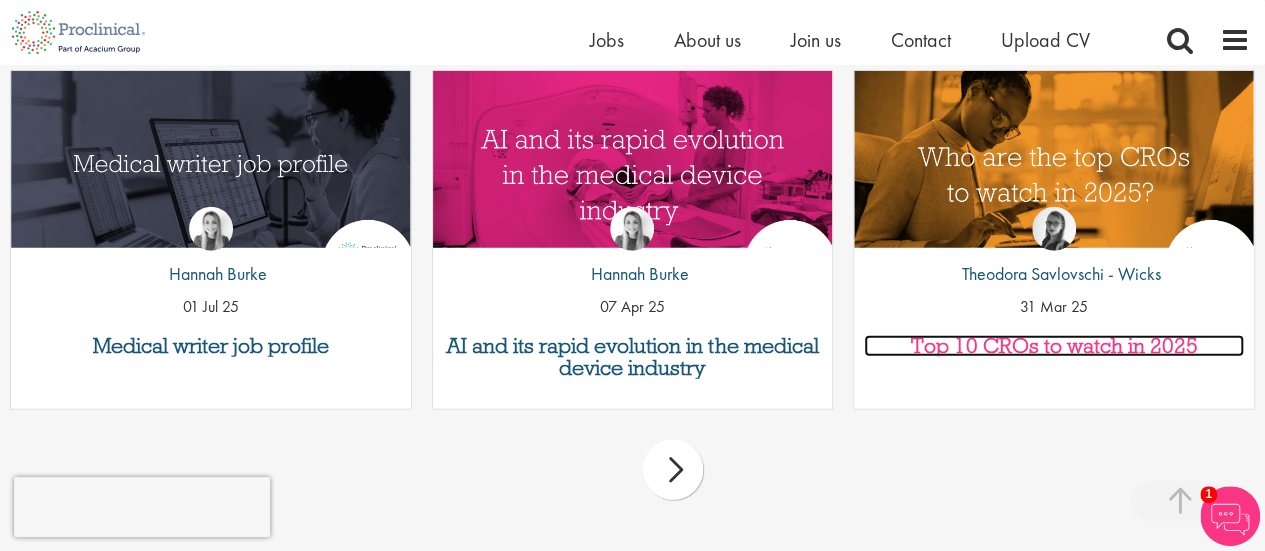 click on "Top 10 CROs to watch in 2025" at bounding box center [1054, 346] 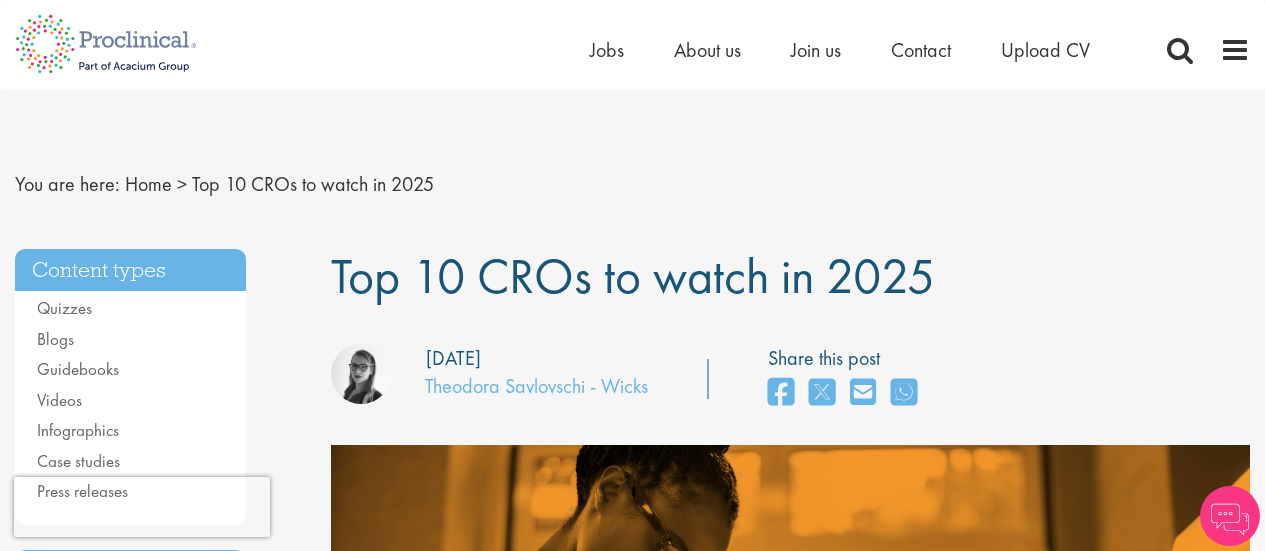 scroll, scrollTop: 0, scrollLeft: 0, axis: both 